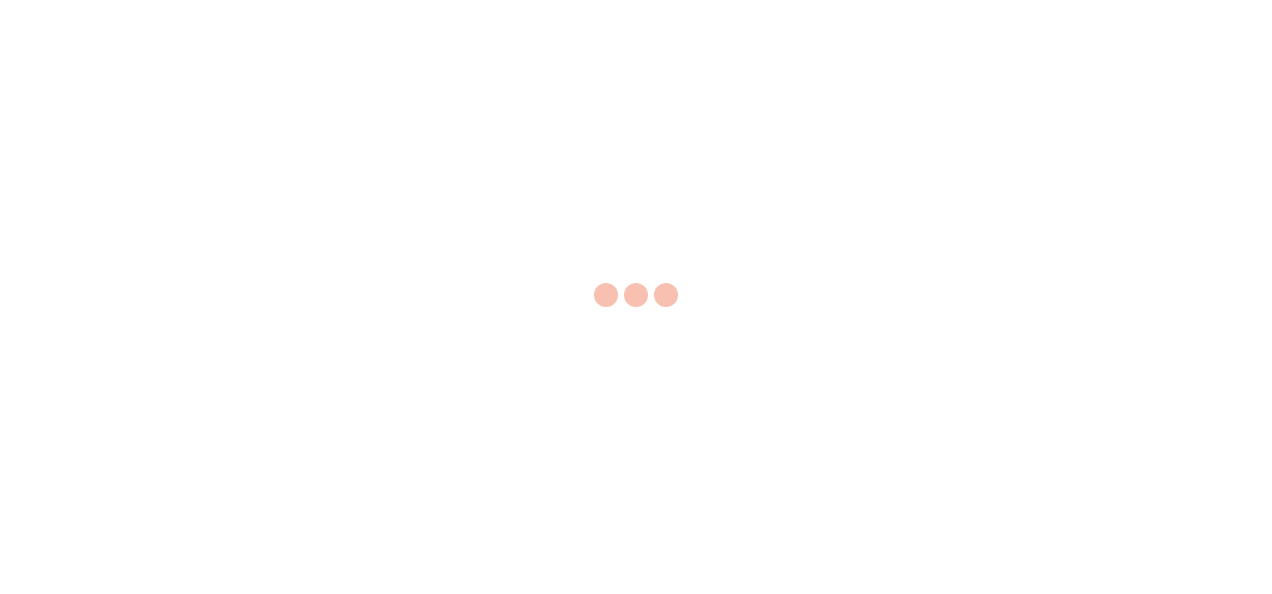 scroll, scrollTop: 0, scrollLeft: 0, axis: both 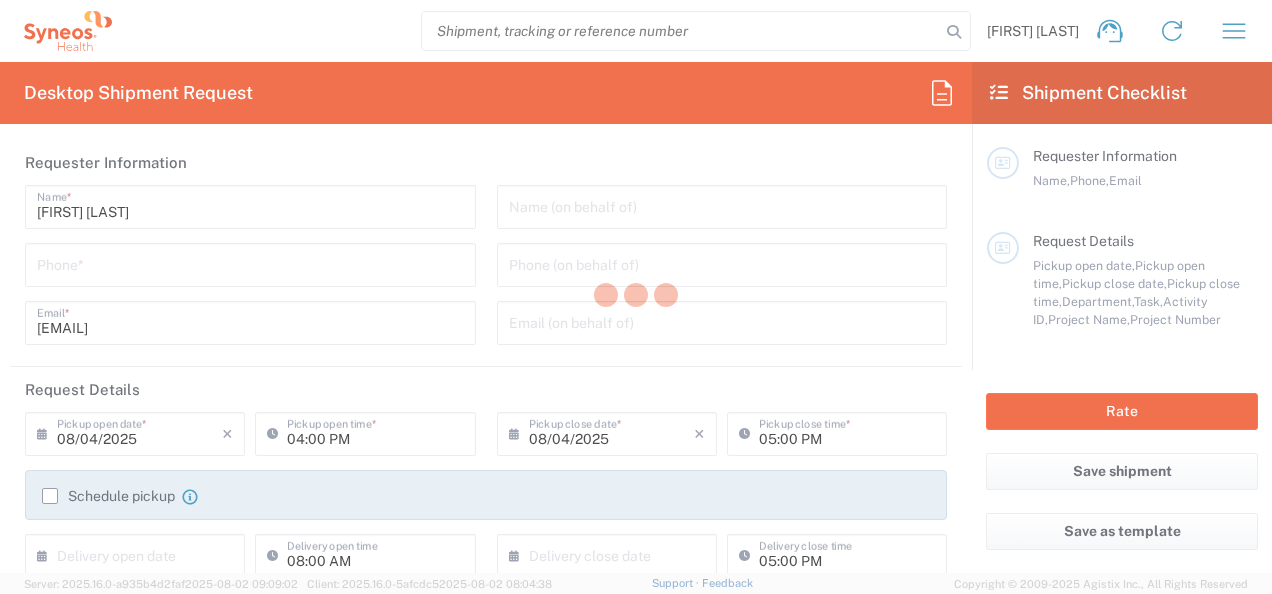 type on "3155" 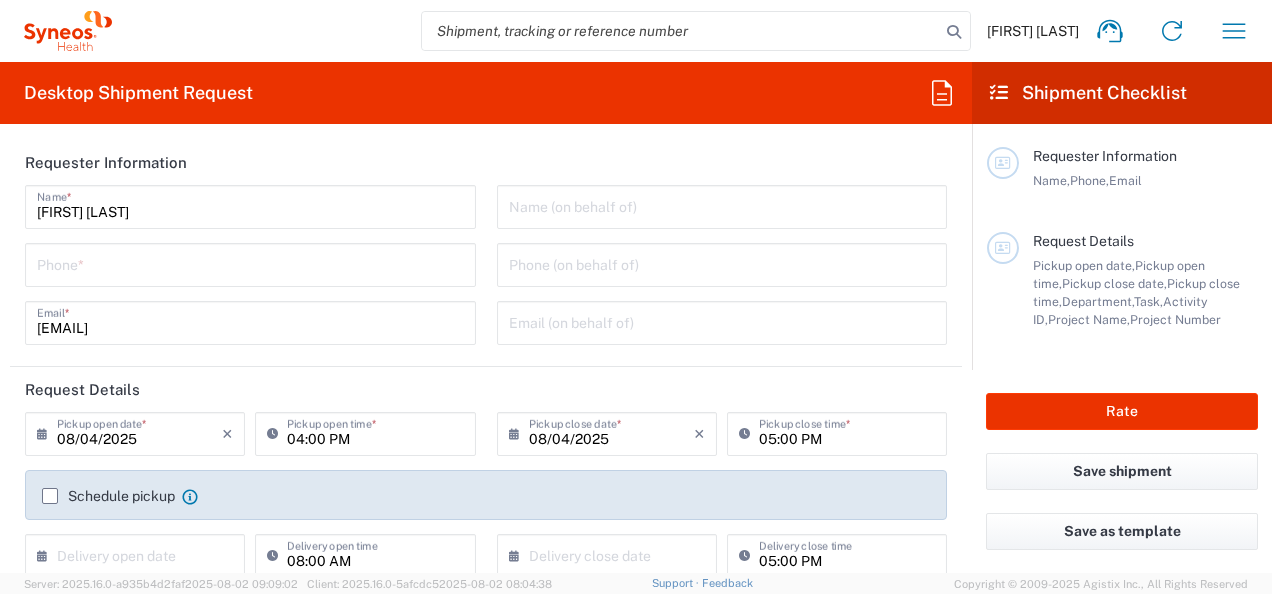 scroll, scrollTop: 0, scrollLeft: 0, axis: both 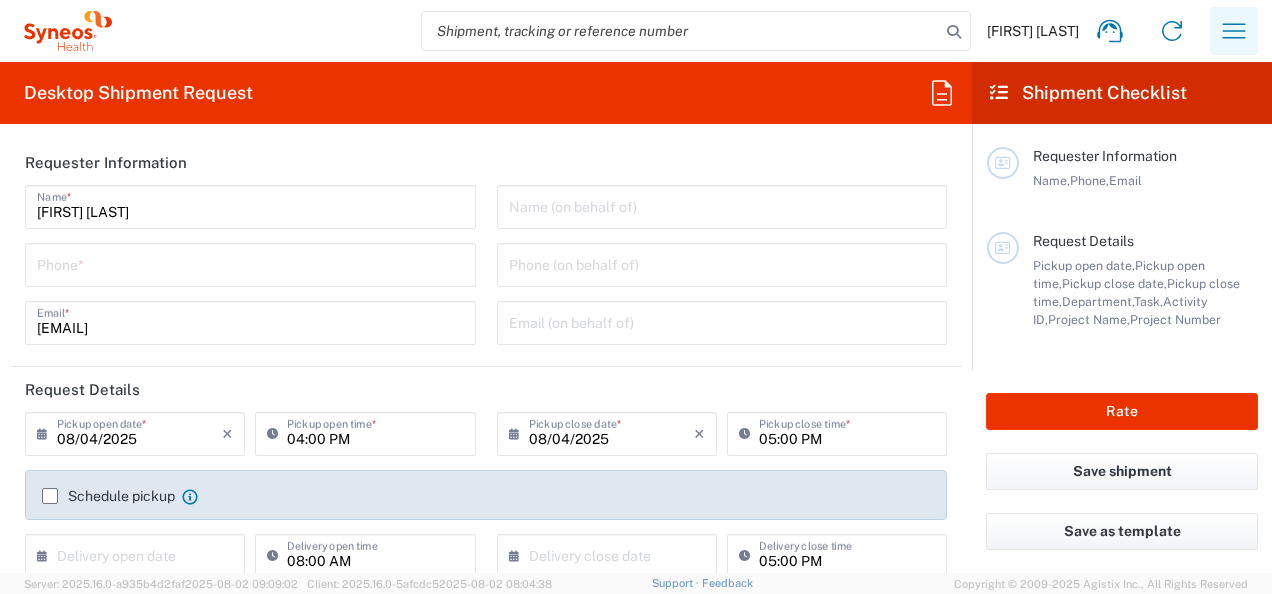 click 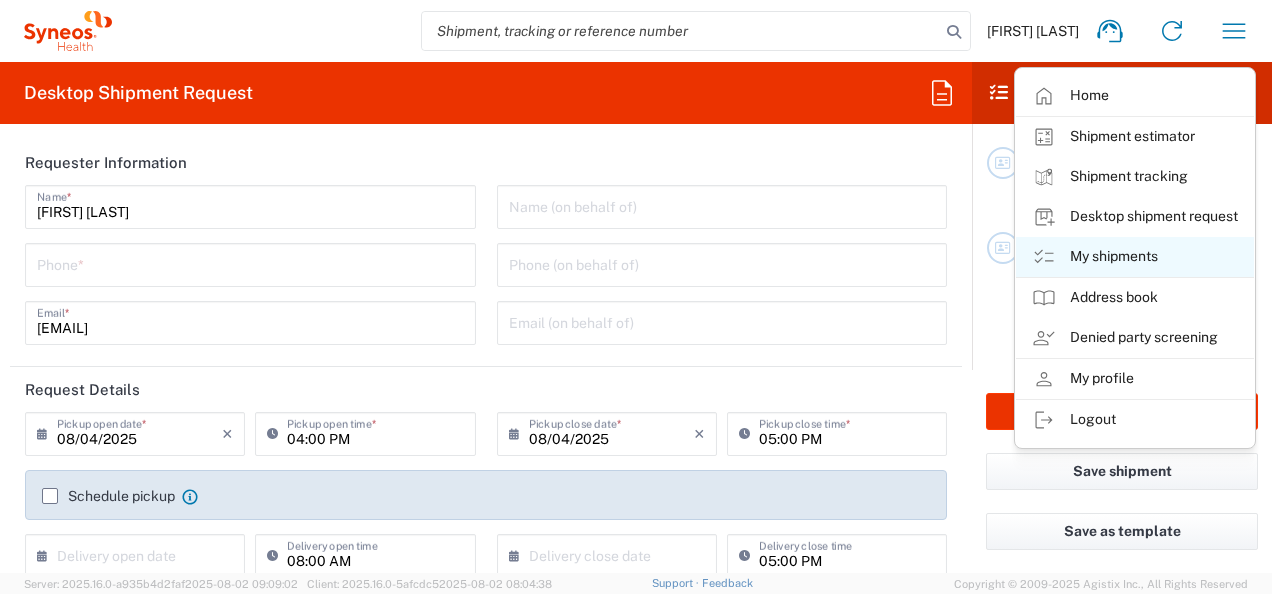 click on "My shipments" 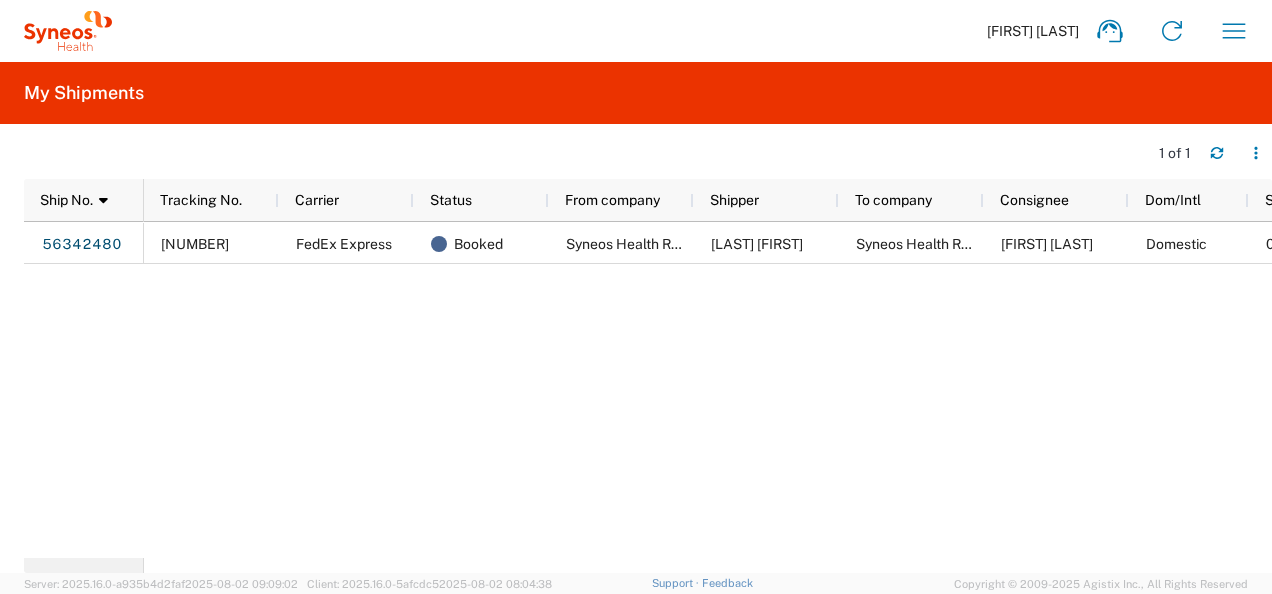 scroll, scrollTop: 0, scrollLeft: 45, axis: horizontal 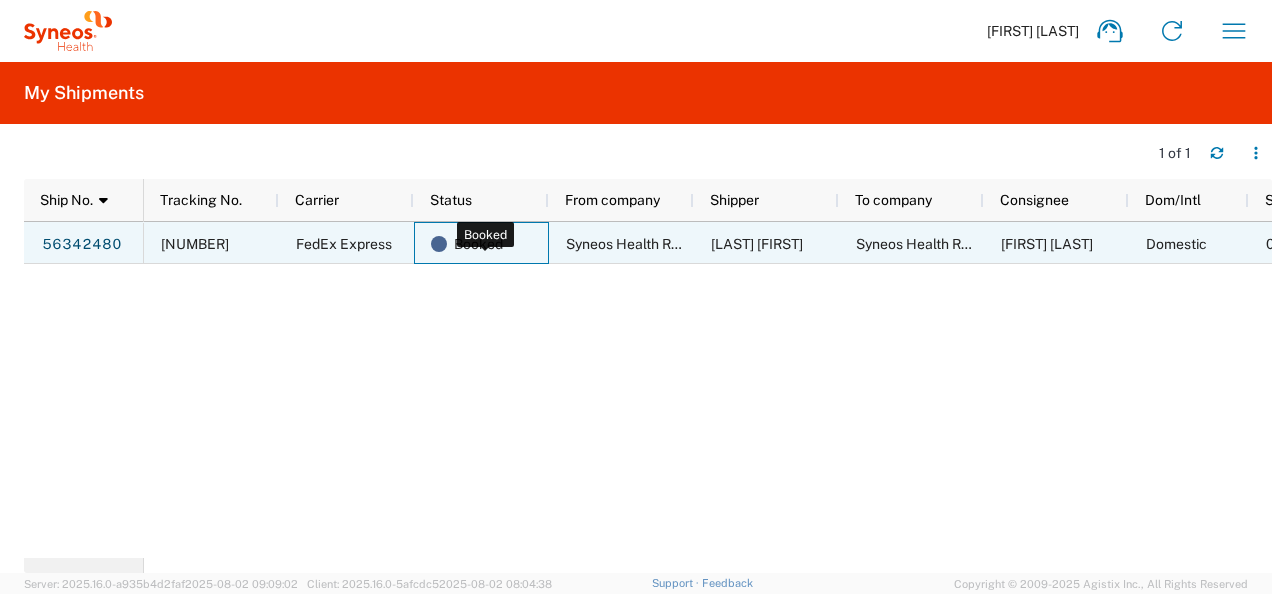 click on "Booked" 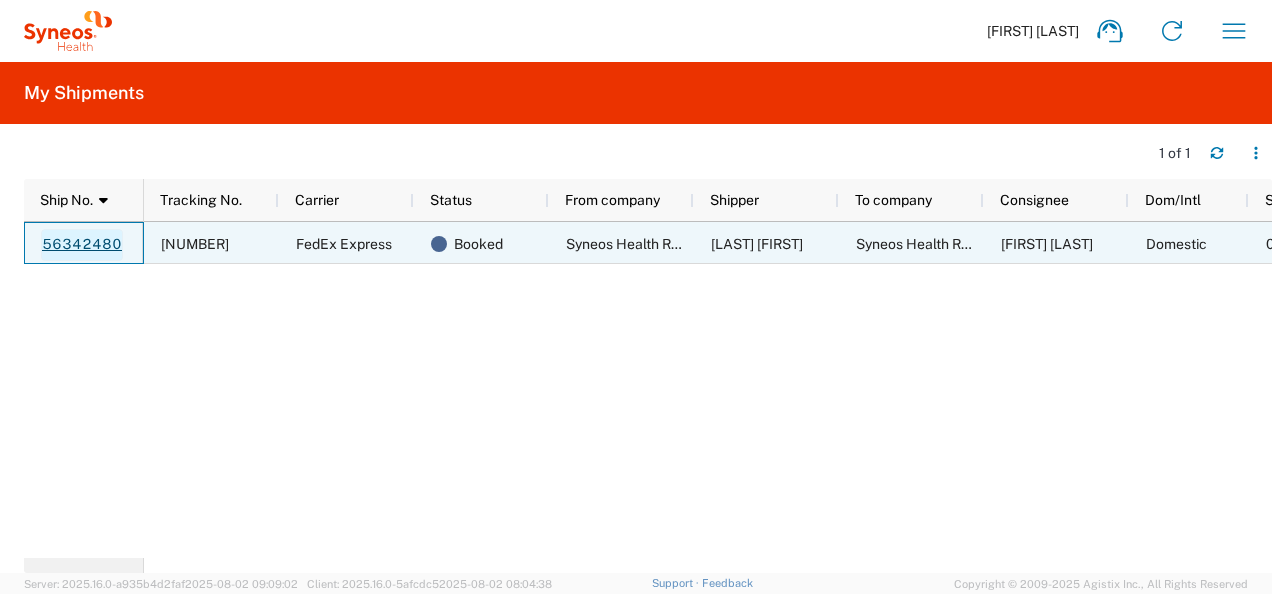 click on "56342480" 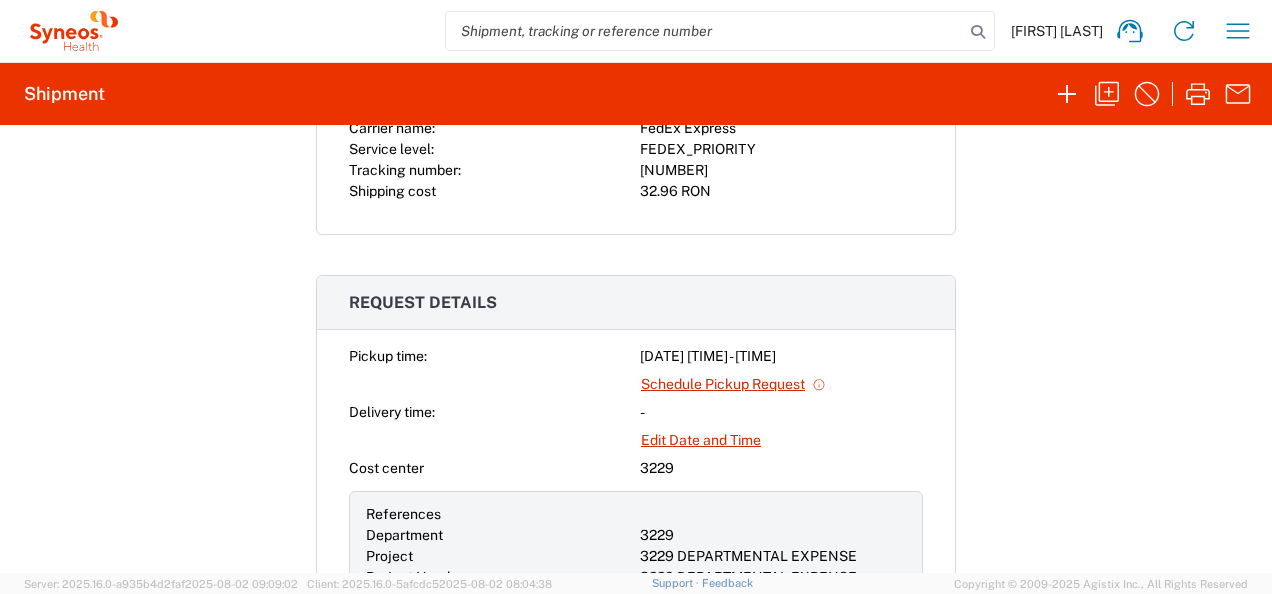 scroll, scrollTop: 458, scrollLeft: 0, axis: vertical 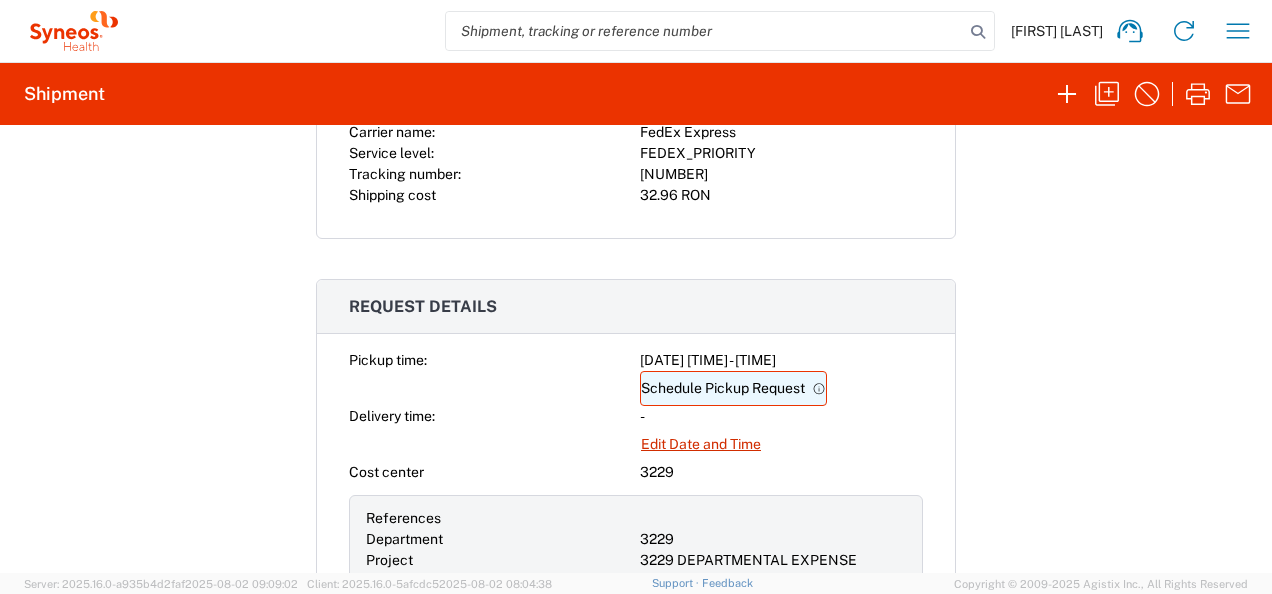 click on "Schedule Pickup Request" 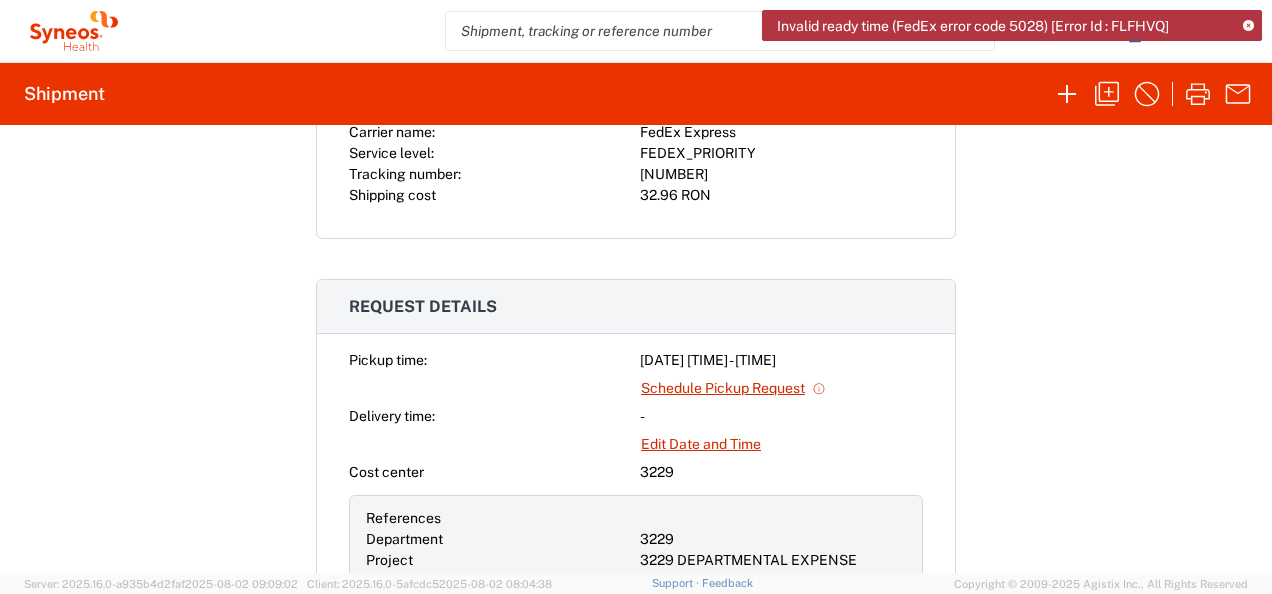 scroll, scrollTop: 0, scrollLeft: 0, axis: both 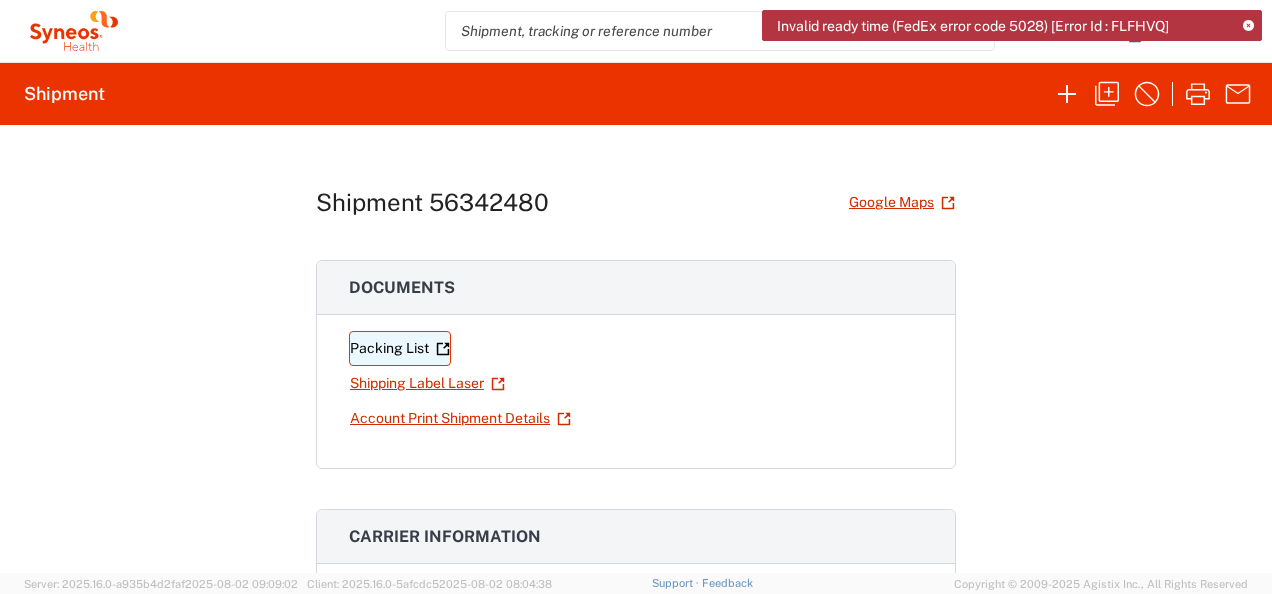 click on "Packing List" 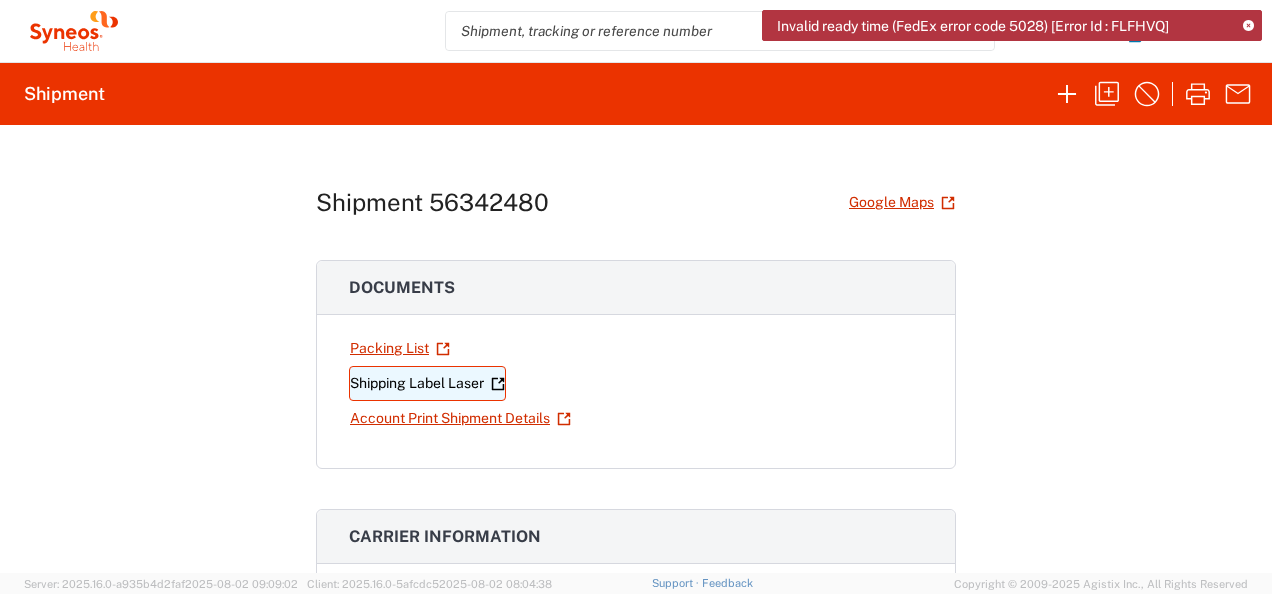click on "Shipping Label Laser" 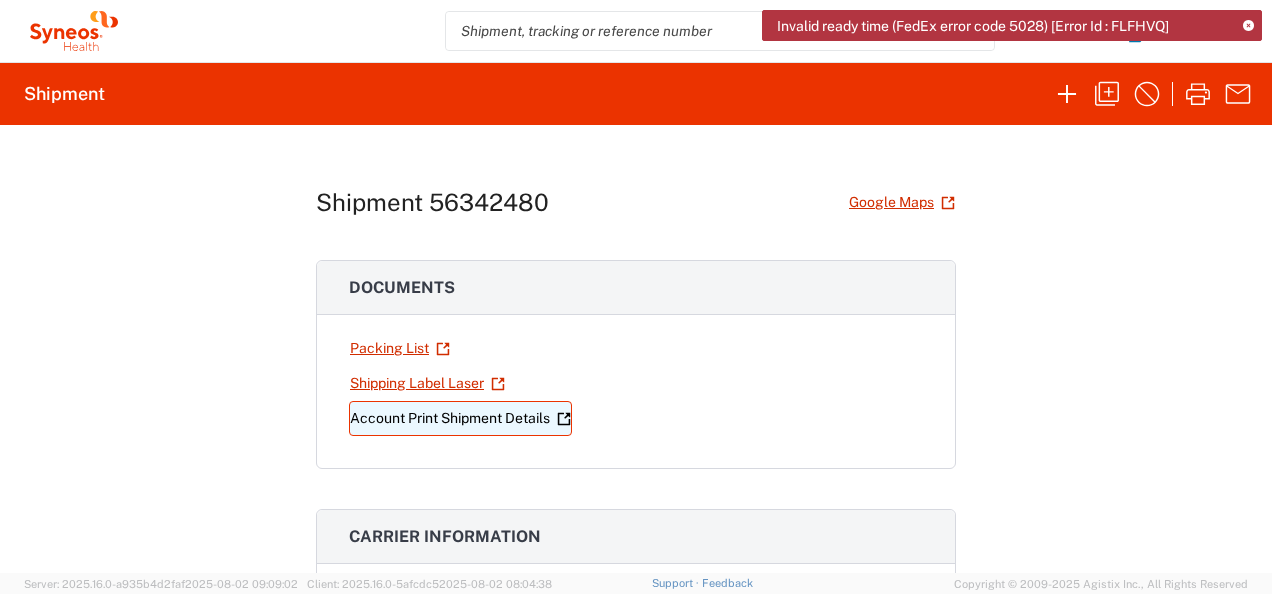 click on "Account Print Shipment Details" 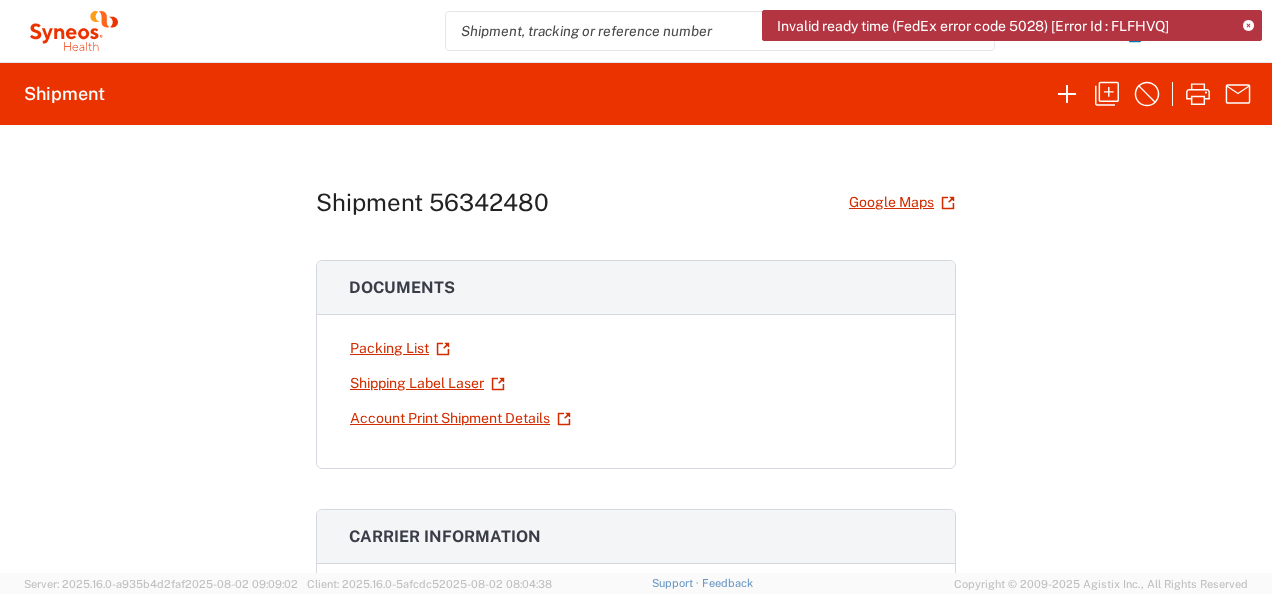 click on "[LAST] [FIRST]
Home
Shipment estimator
Shipment tracking
Desktop shipment request
My shipments
Address book
Denied party screening
My profile
Logout" 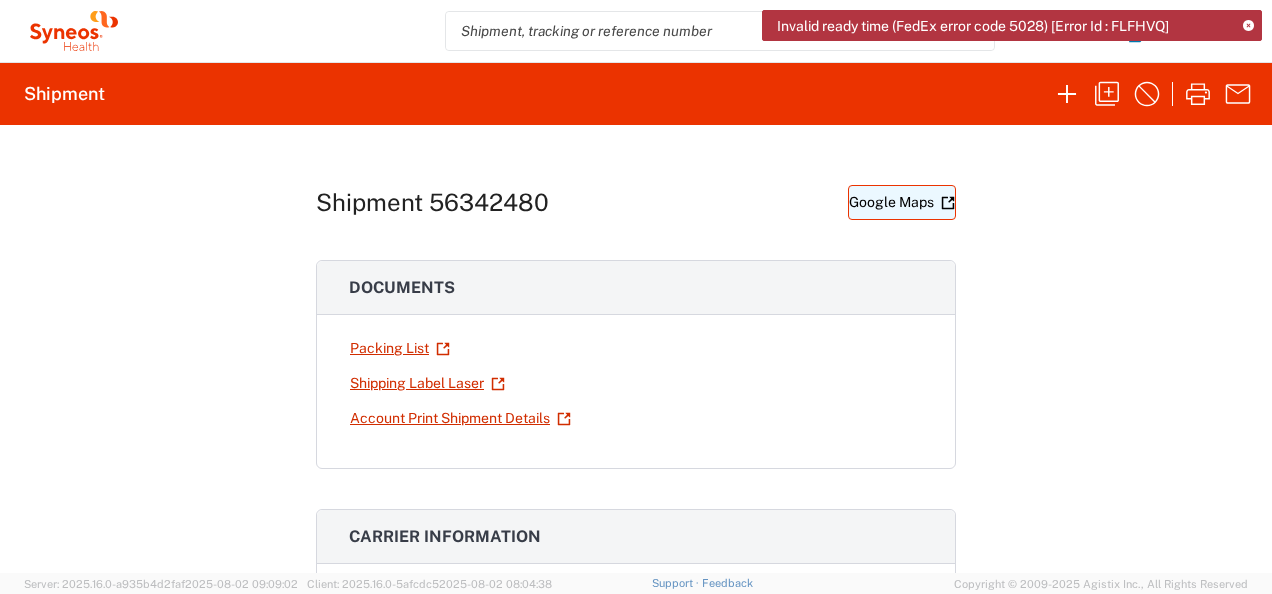 click on "Google Maps" 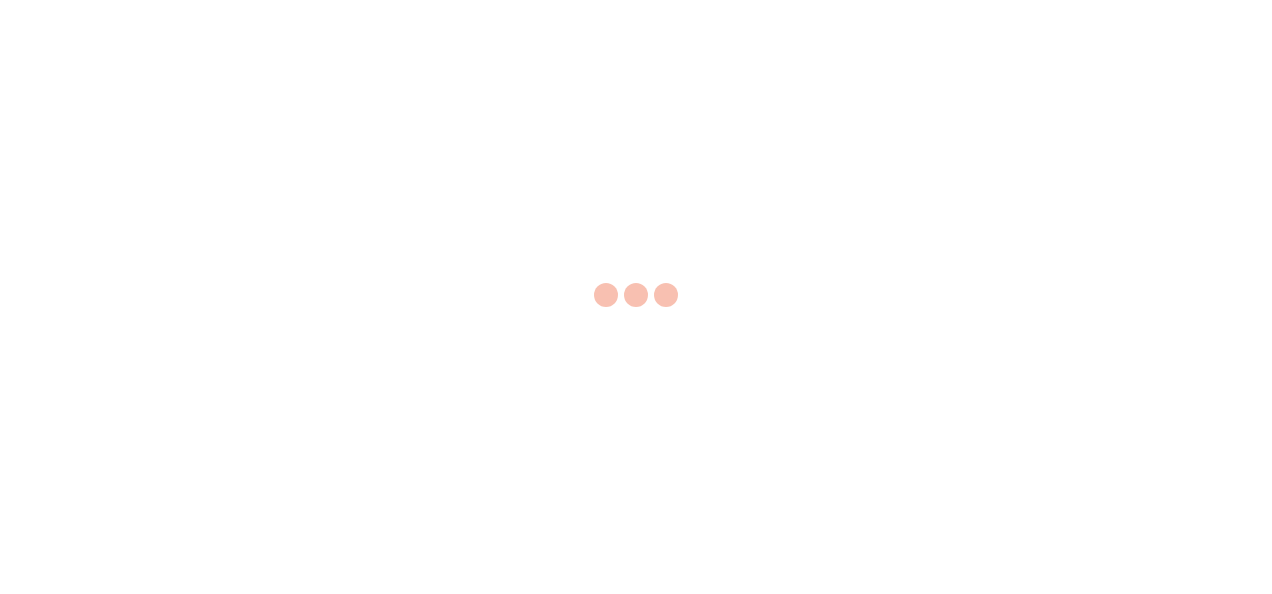 scroll, scrollTop: 0, scrollLeft: 0, axis: both 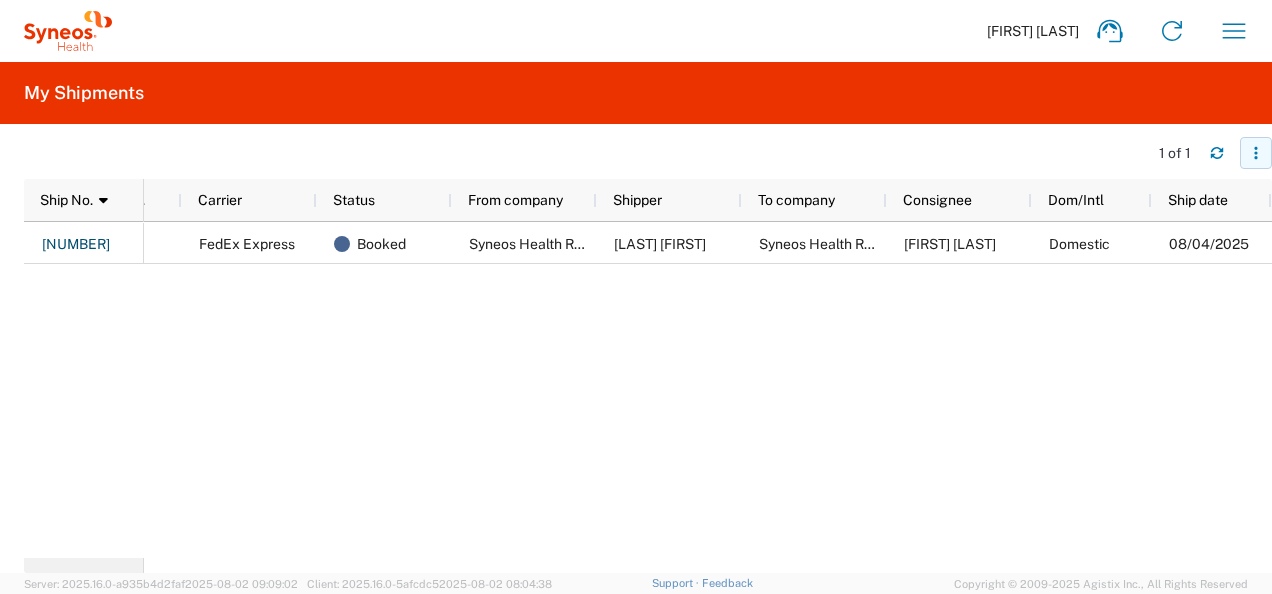 click 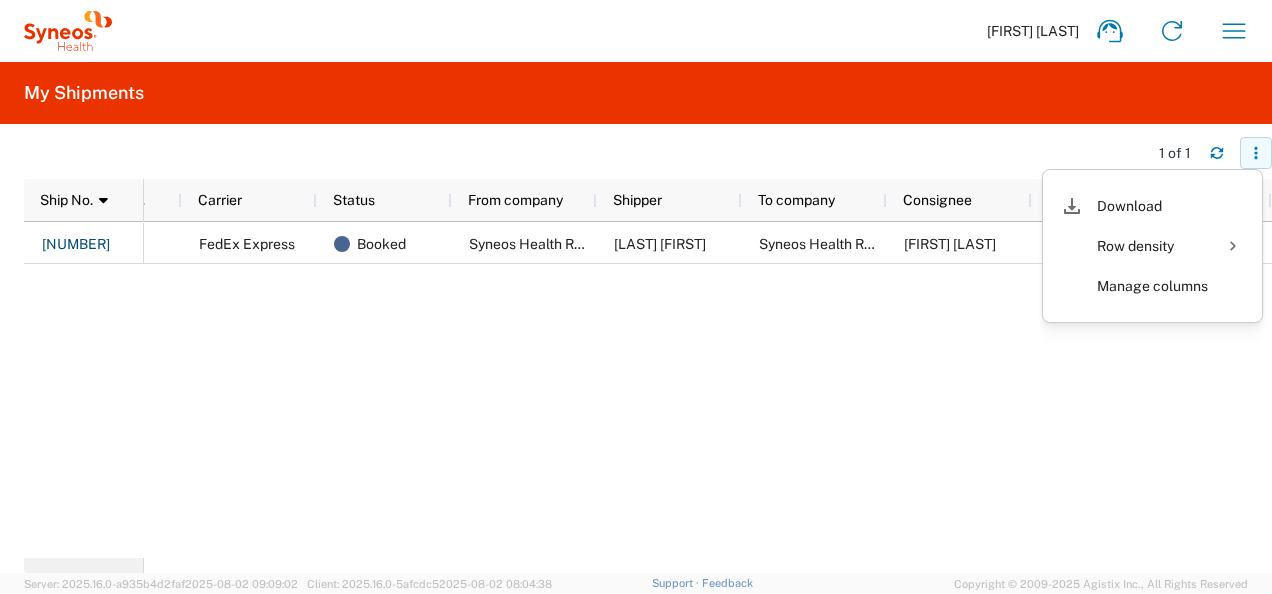 click 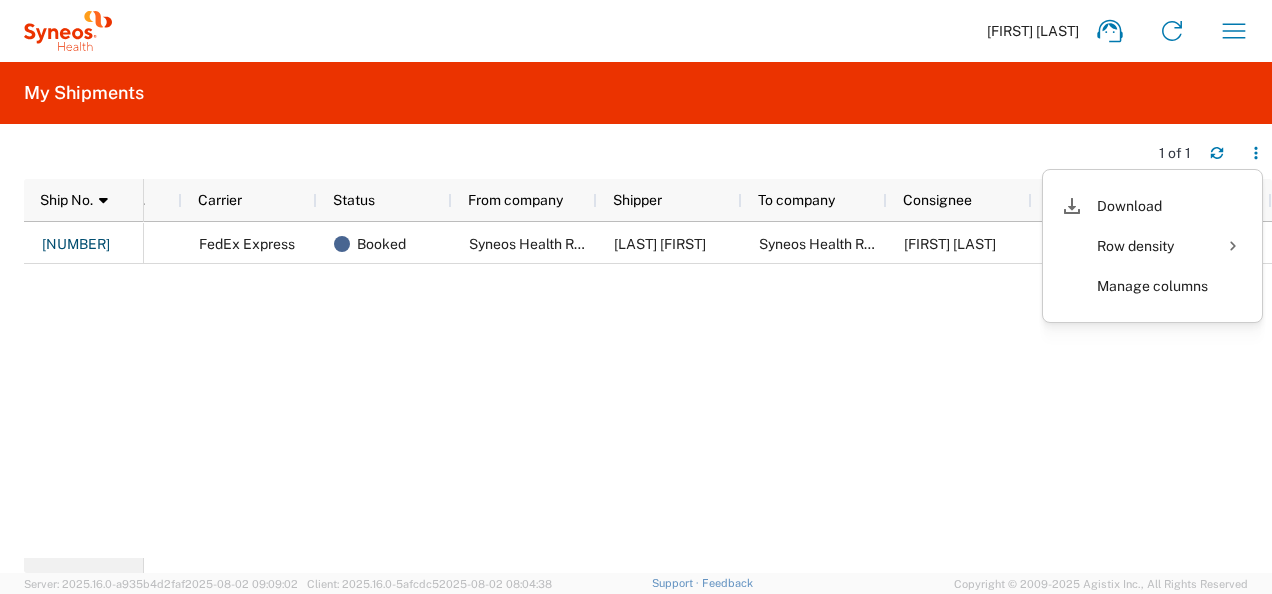 click on "391651268517 FedEx Express Booked Syneos Health Romania S.R.L Nandra Andreea Syneos Health Romania S.R.L Irina Chirpisizu Domestic 08/04/2025" 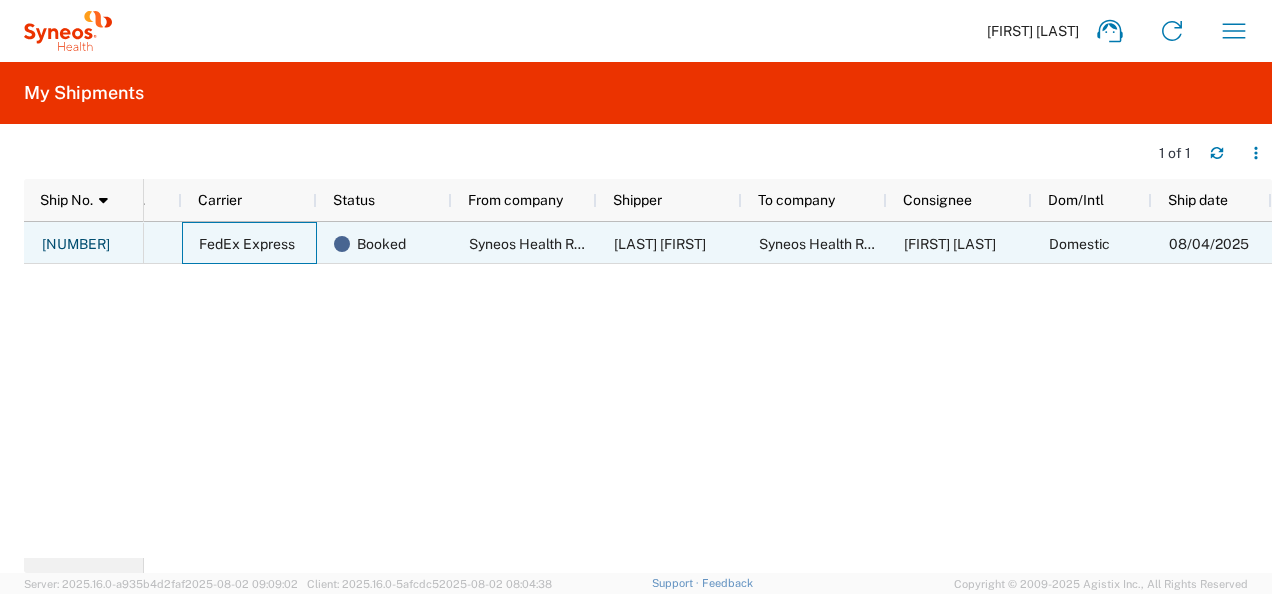 click on "FedEx Express" 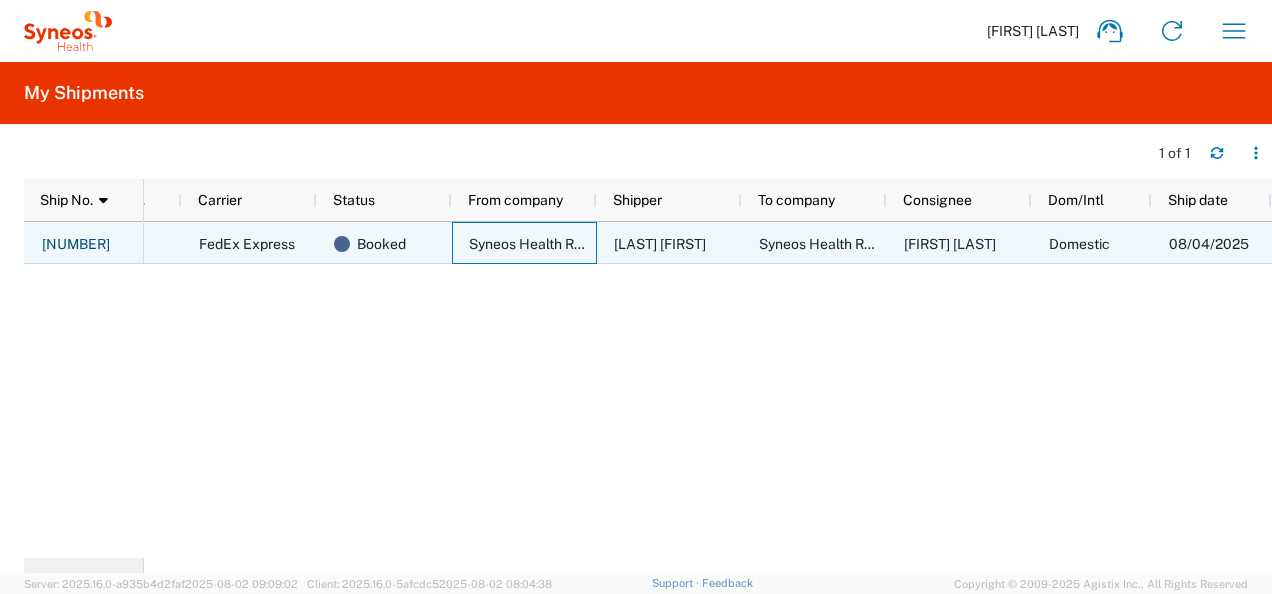 click on "Syneos Health Romania S.R.L" 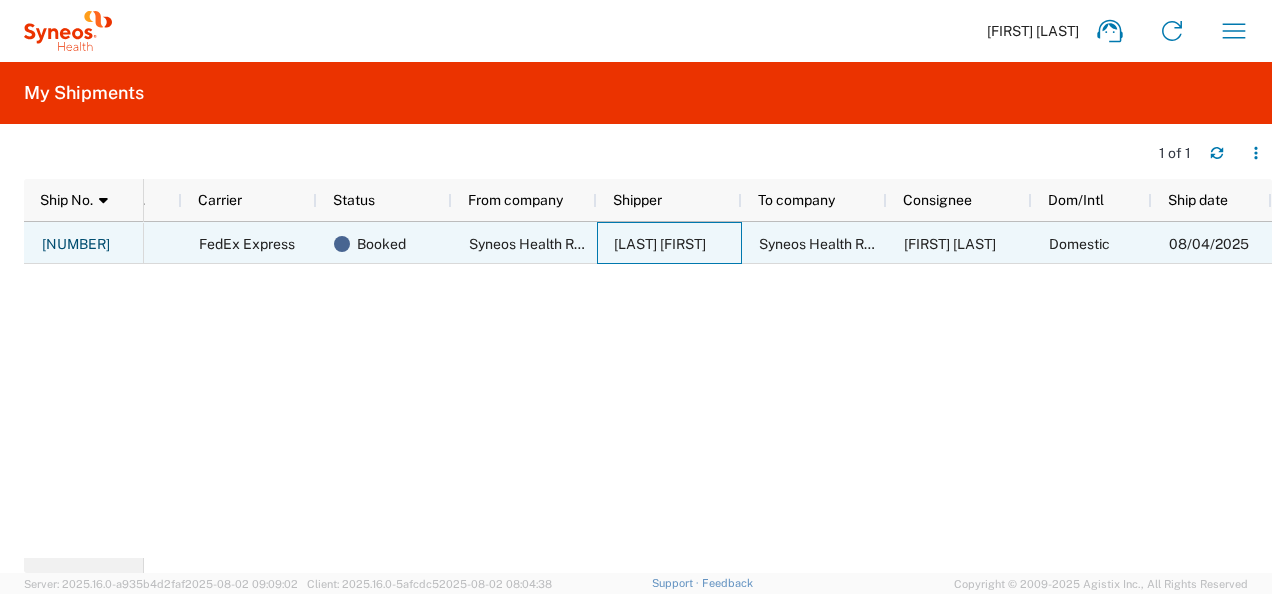 click on "[LAST] [FIRST]" 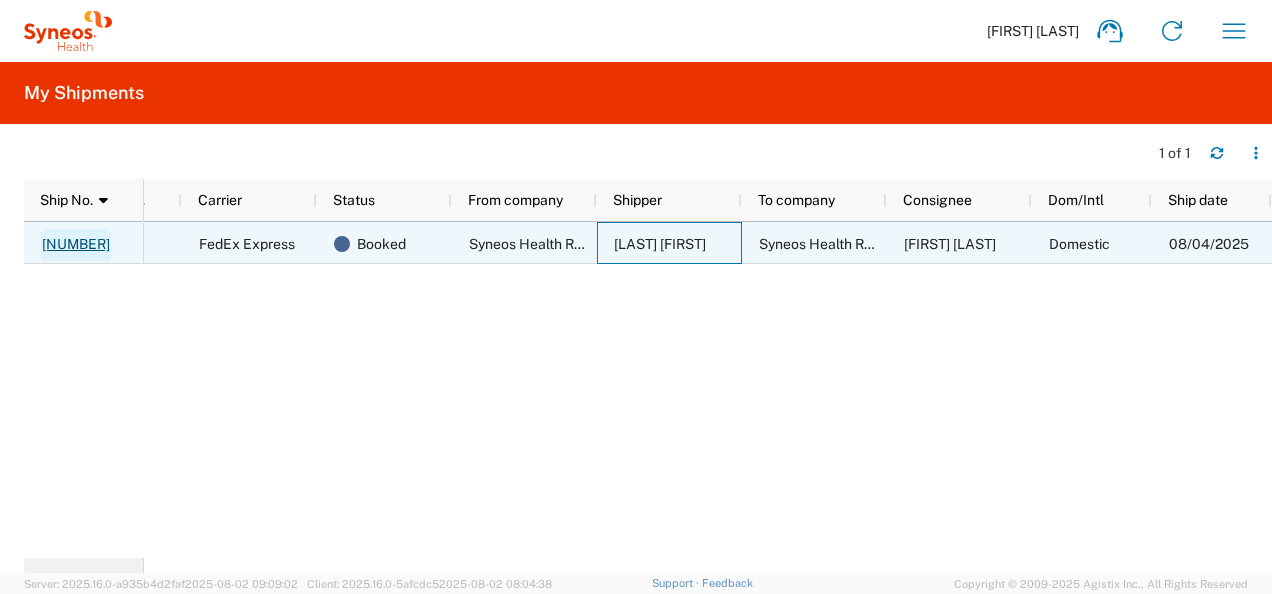 click on "56342480" 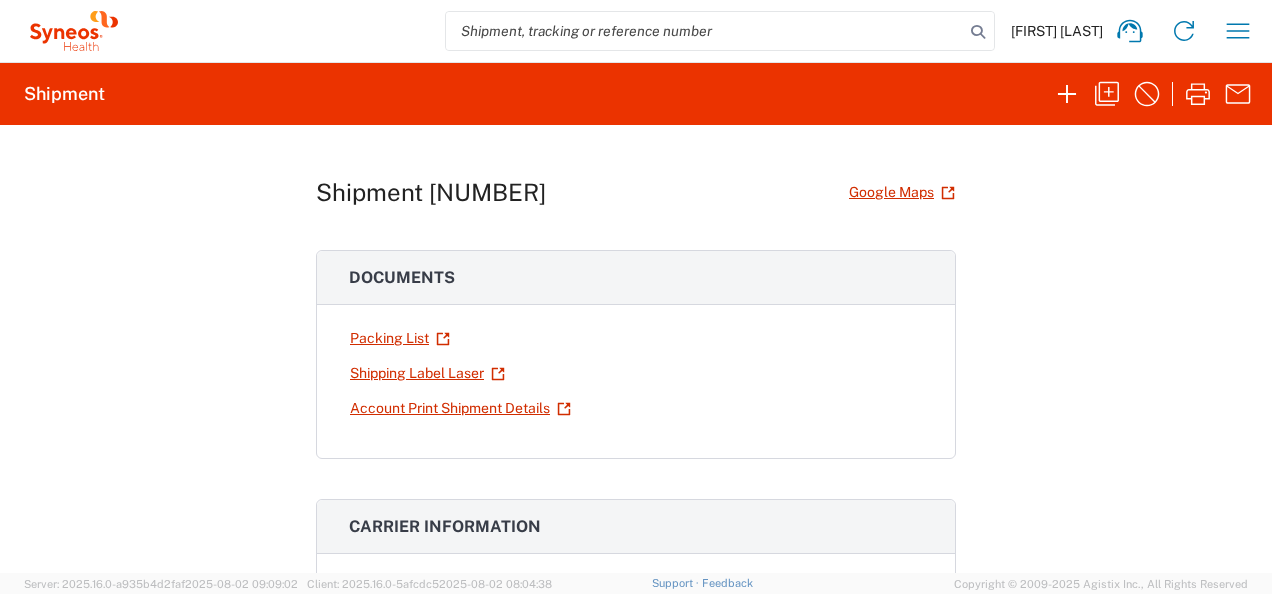scroll, scrollTop: 0, scrollLeft: 0, axis: both 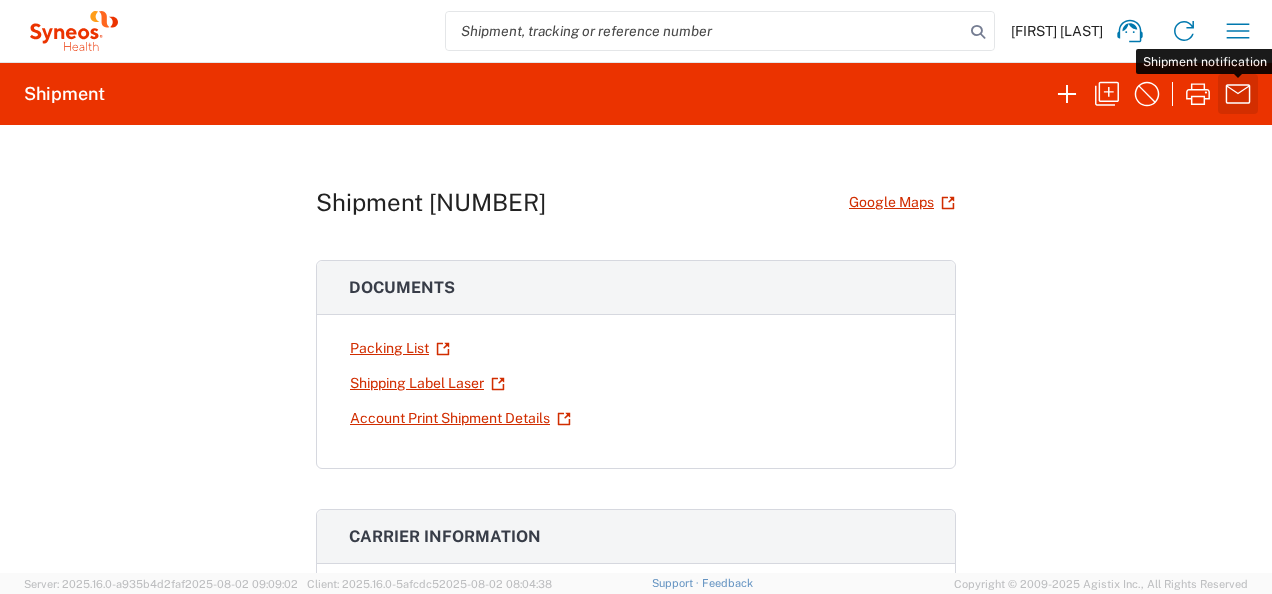 click 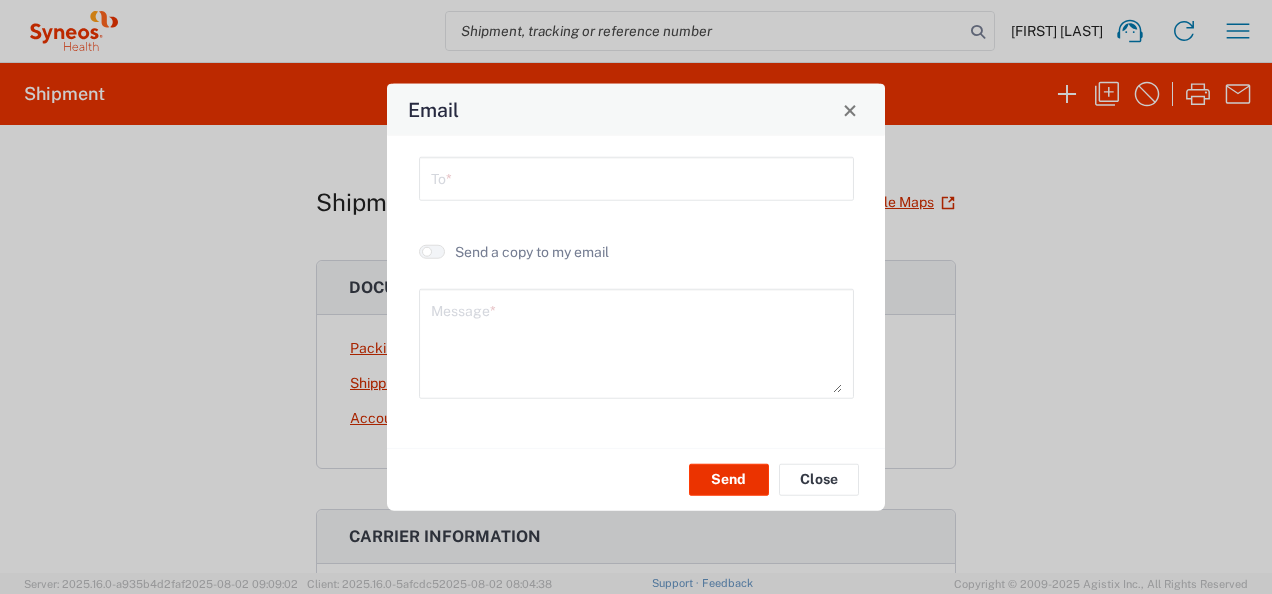 click on "Email" 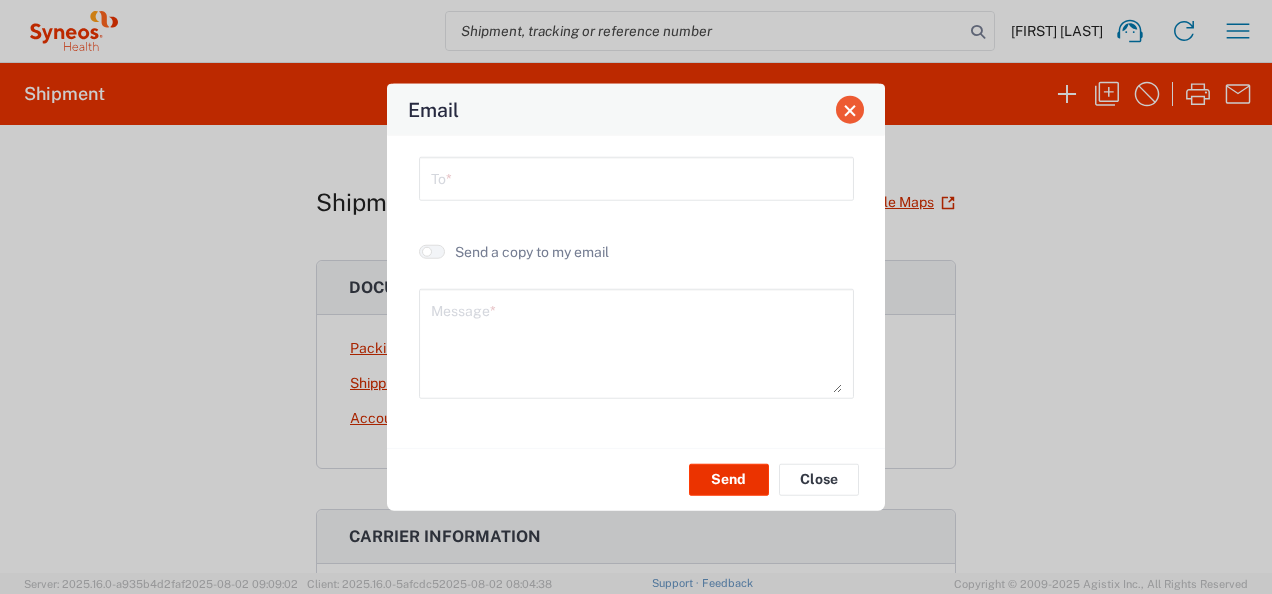 click 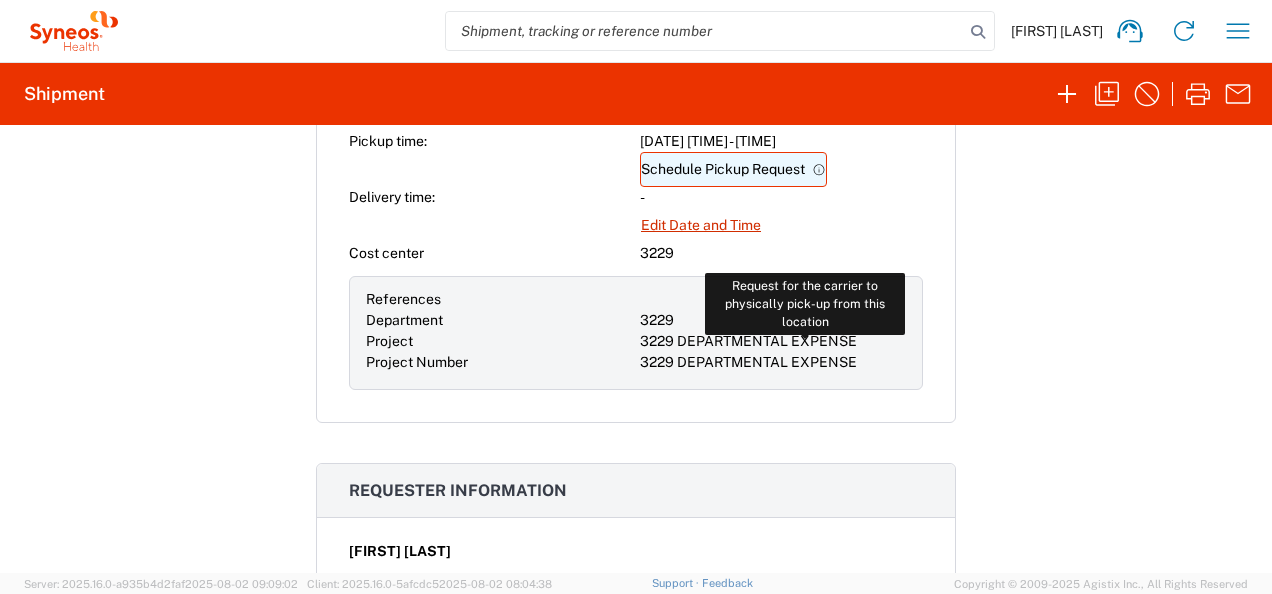 scroll, scrollTop: 700, scrollLeft: 0, axis: vertical 